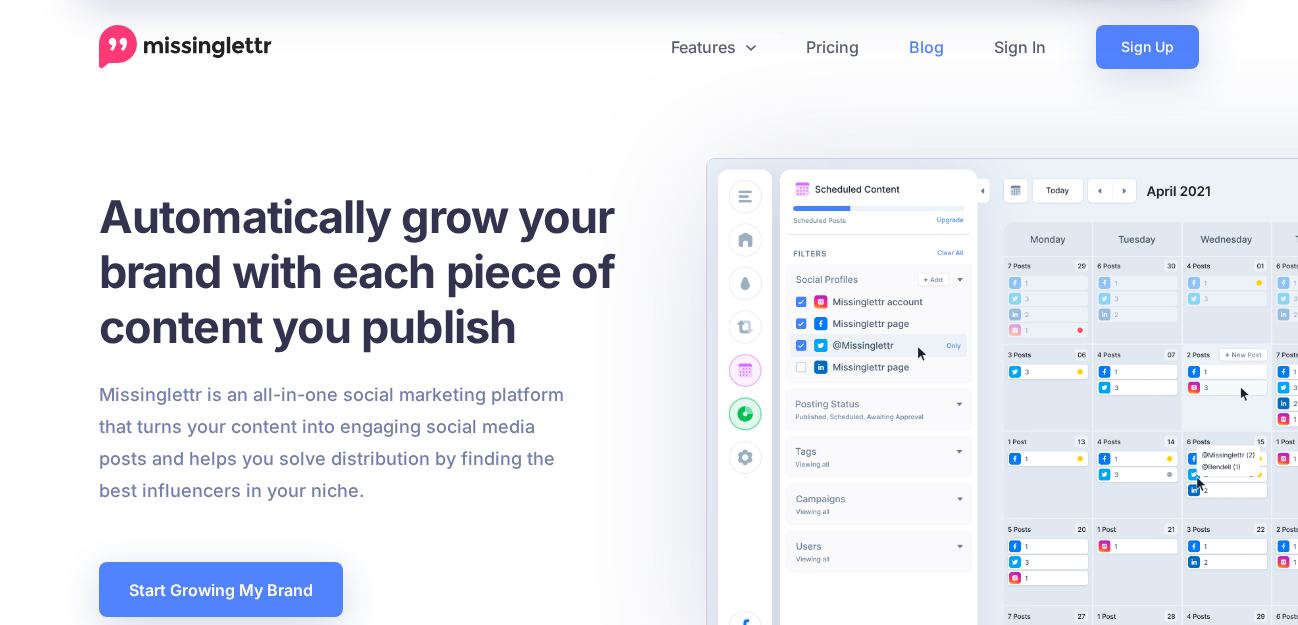 scroll, scrollTop: 0, scrollLeft: 0, axis: both 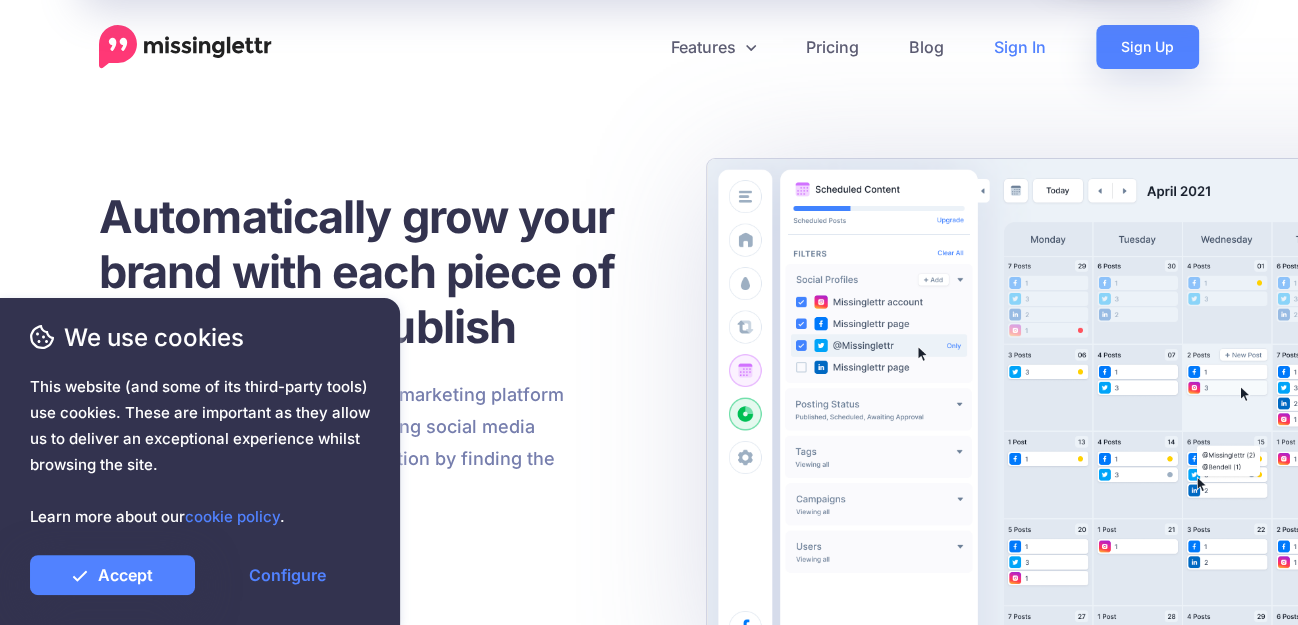 click on "Sign In" at bounding box center [1020, 47] 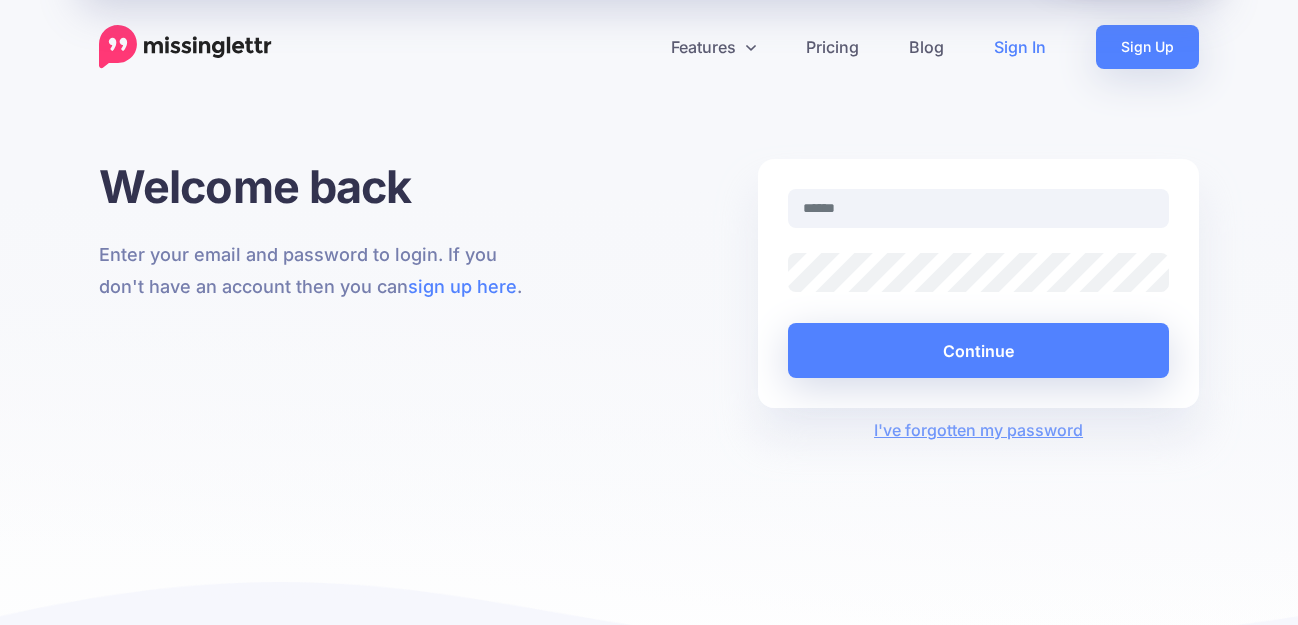 scroll, scrollTop: 0, scrollLeft: 0, axis: both 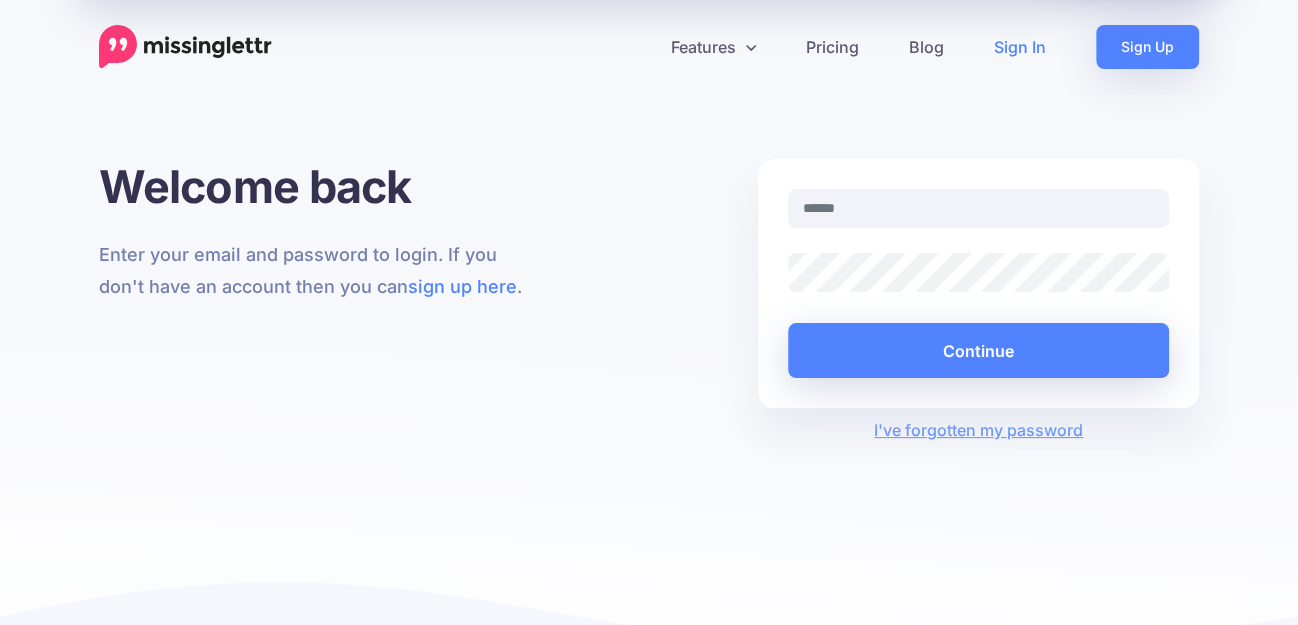 click at bounding box center [978, 208] 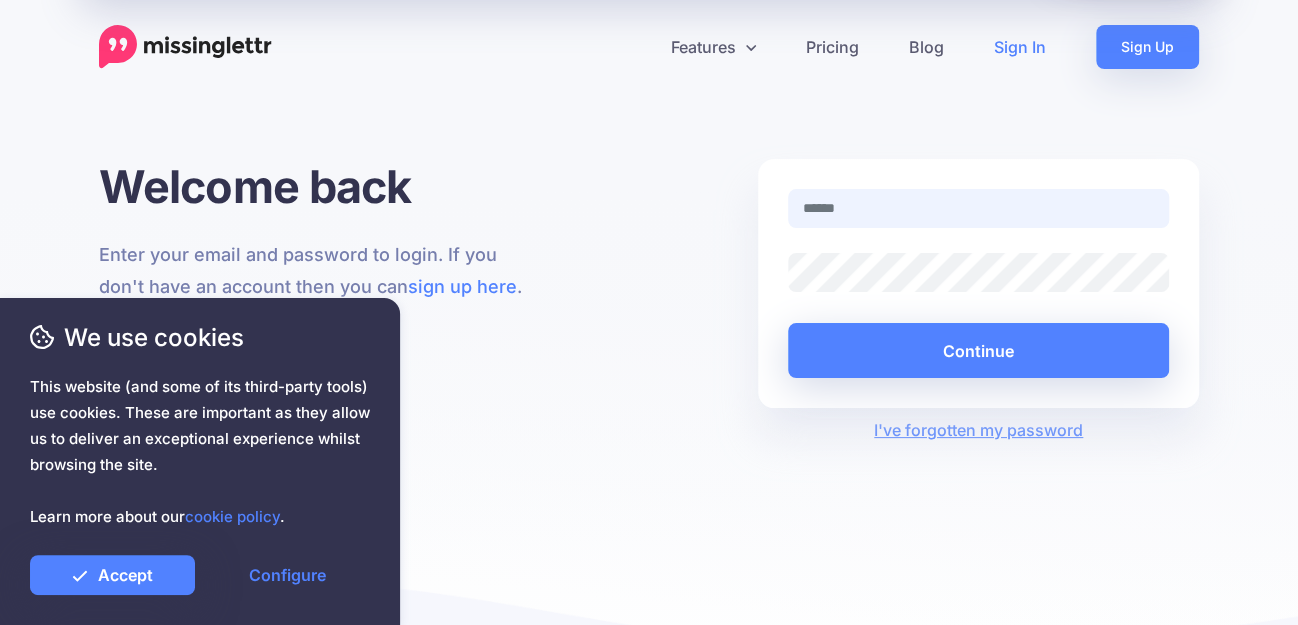 type on "**********" 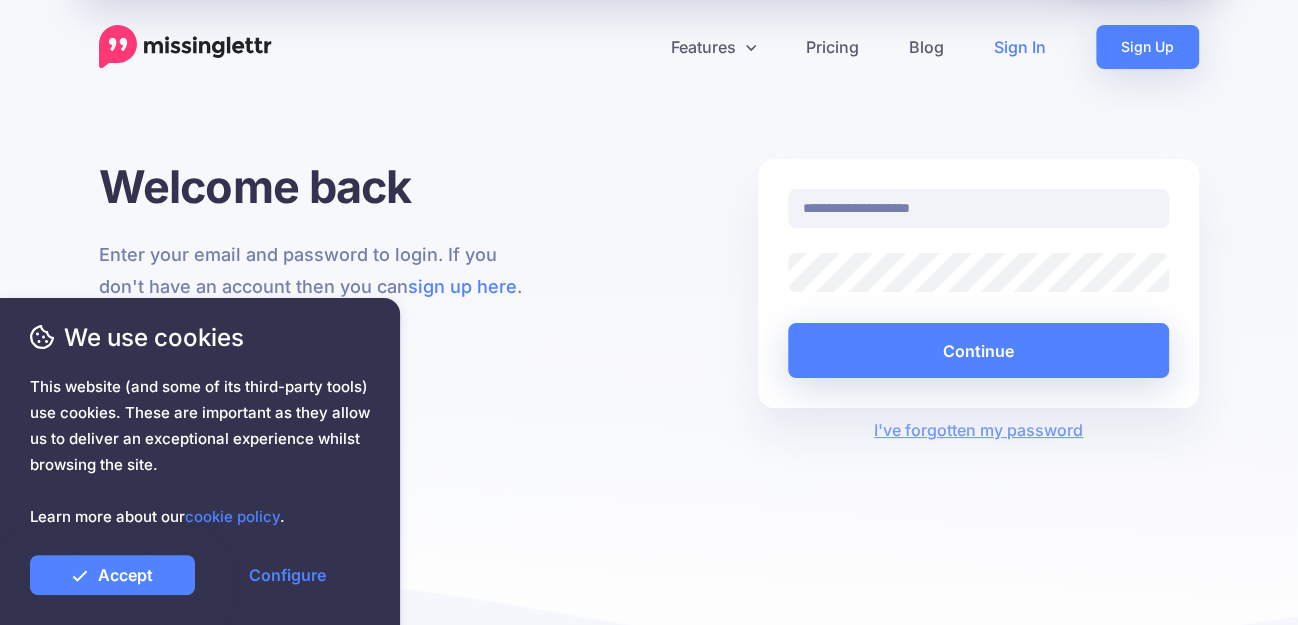 scroll, scrollTop: 0, scrollLeft: 494, axis: horizontal 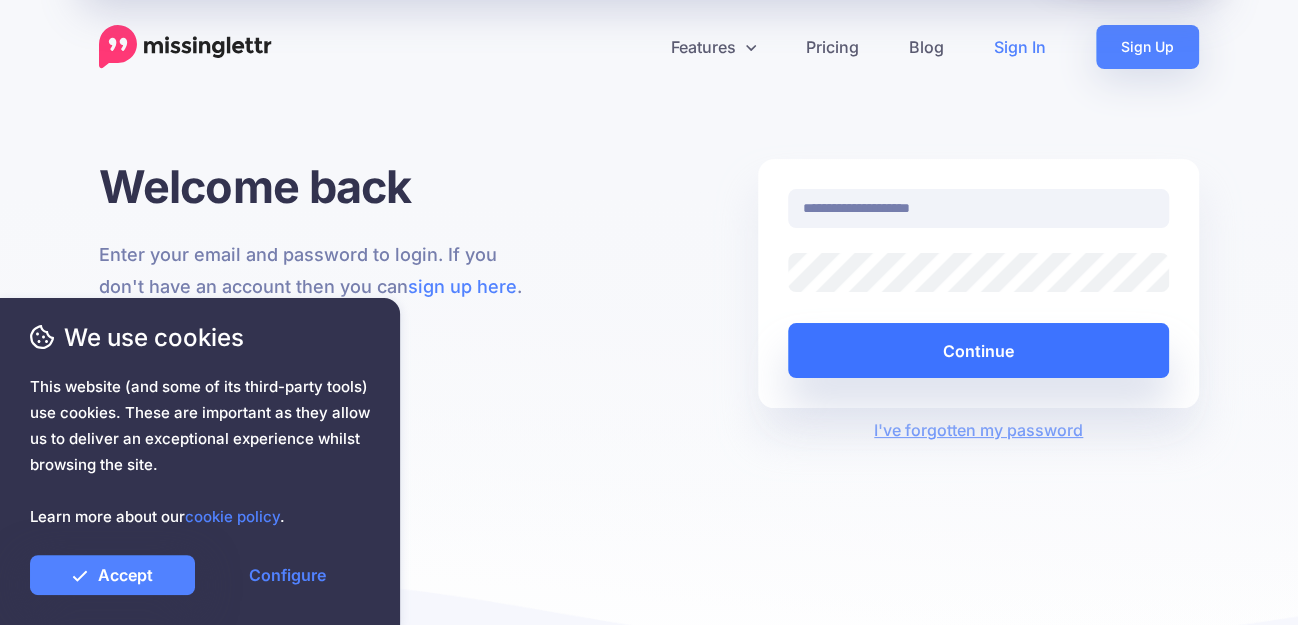 click on "Continue" at bounding box center [978, 350] 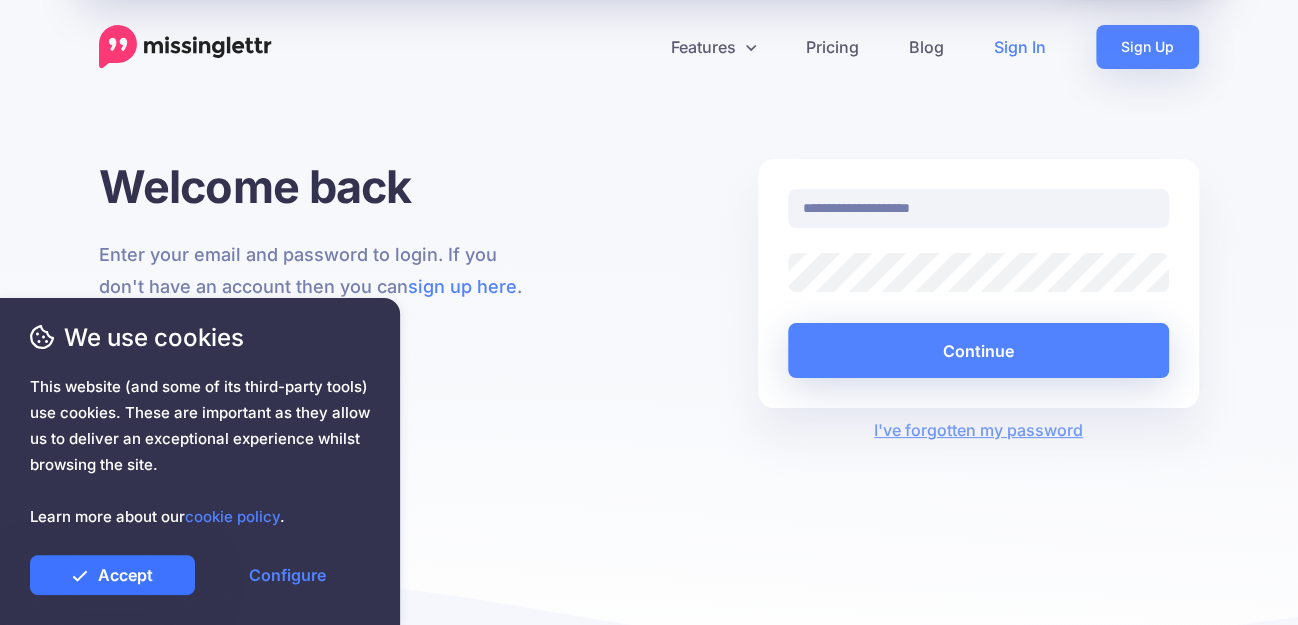 click on "Accept" at bounding box center [112, 575] 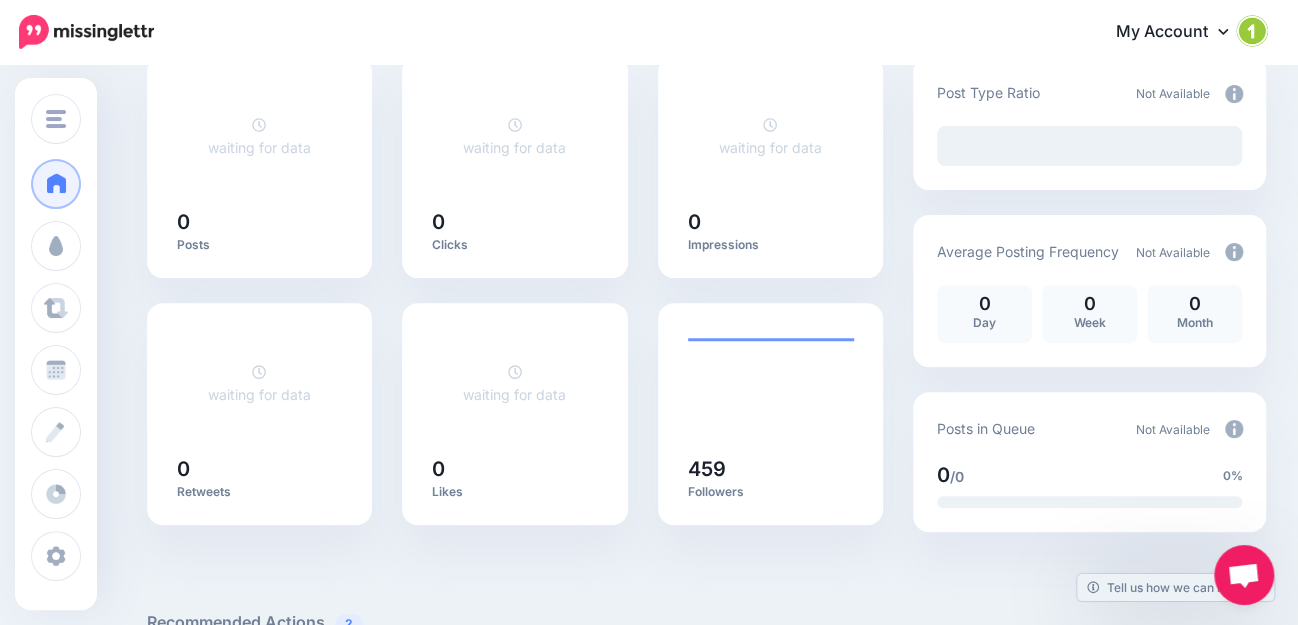 scroll, scrollTop: 0, scrollLeft: 0, axis: both 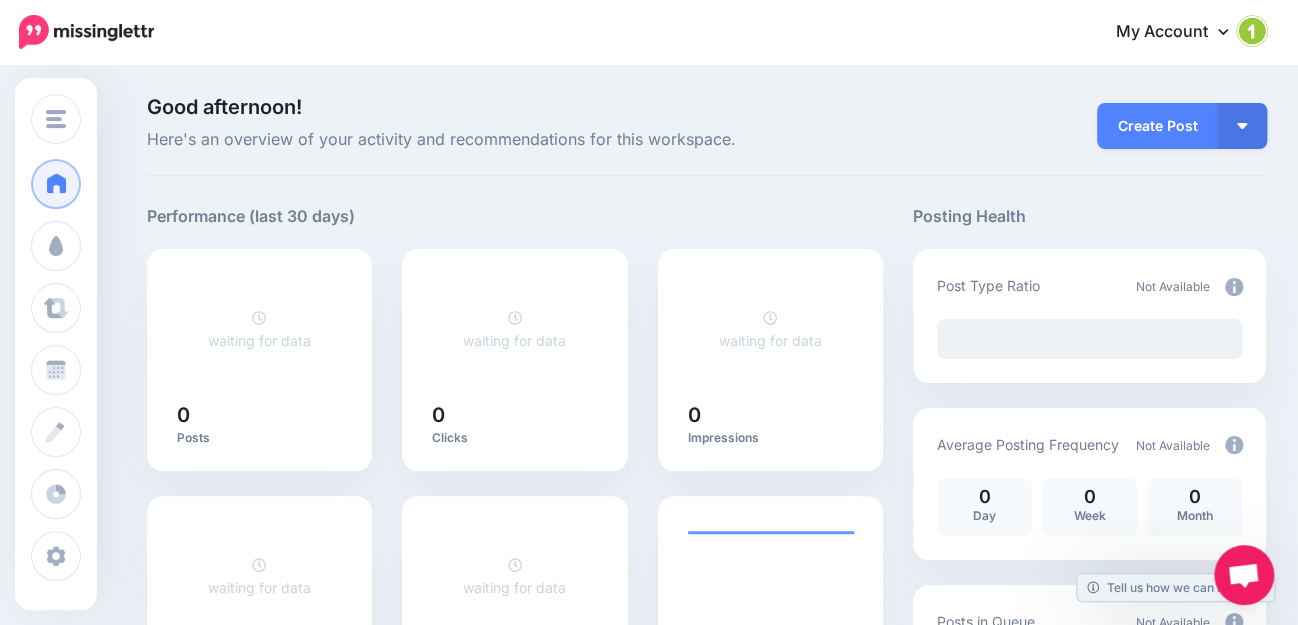 click 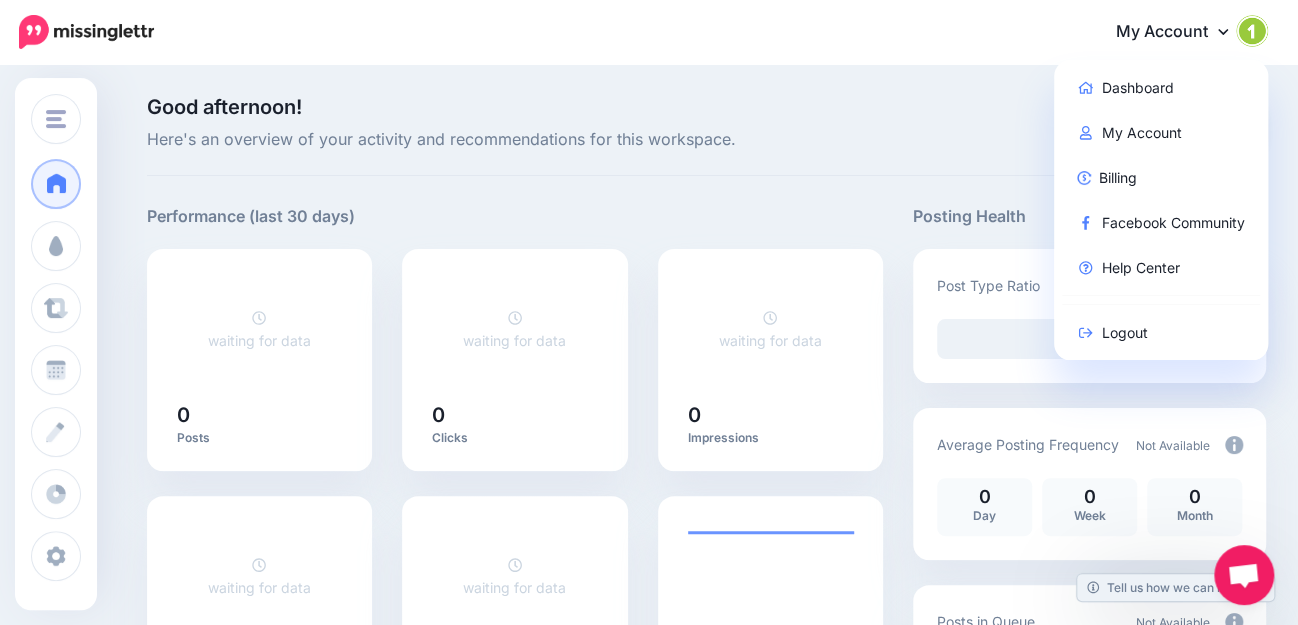 click on "Good afternoon!
Here's an overview of your activity and recommendations for this workspace." at bounding box center (515, 125) 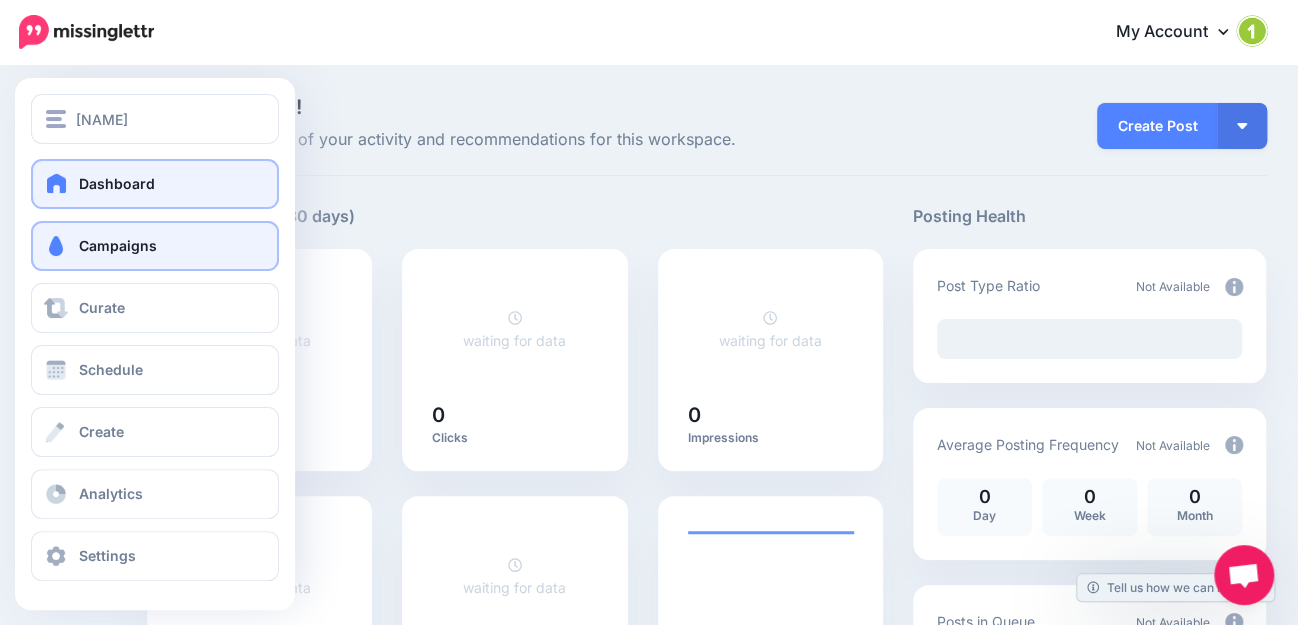 click on "Campaigns" at bounding box center (155, 246) 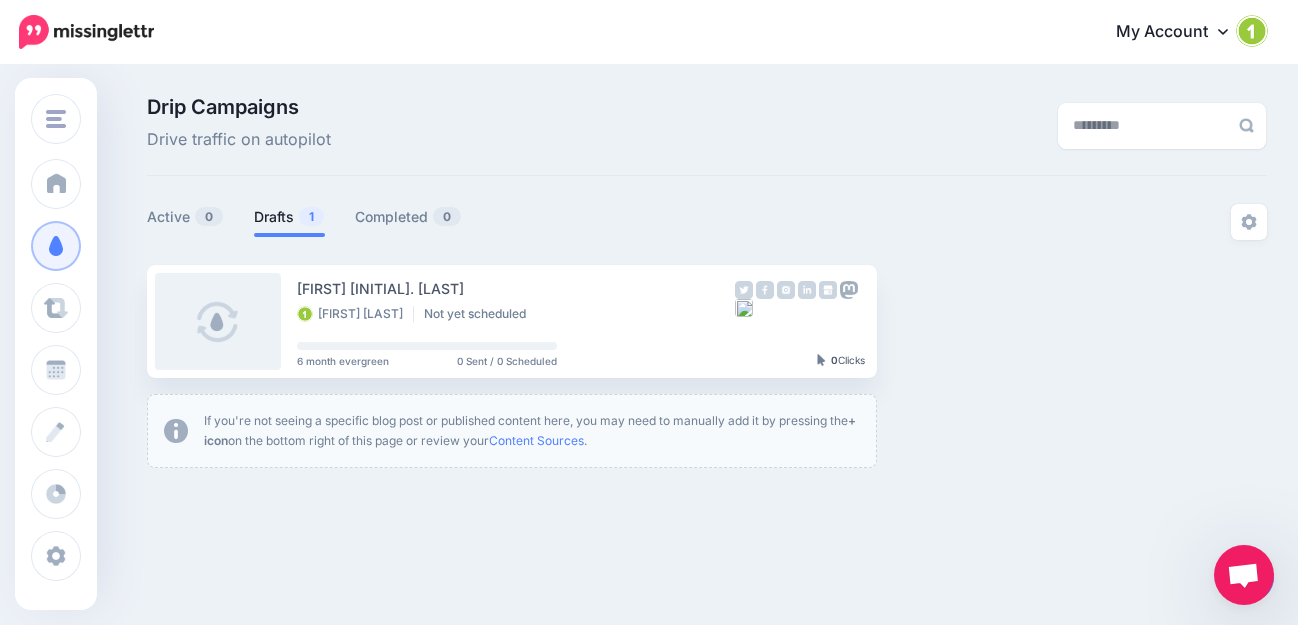 scroll, scrollTop: 0, scrollLeft: 0, axis: both 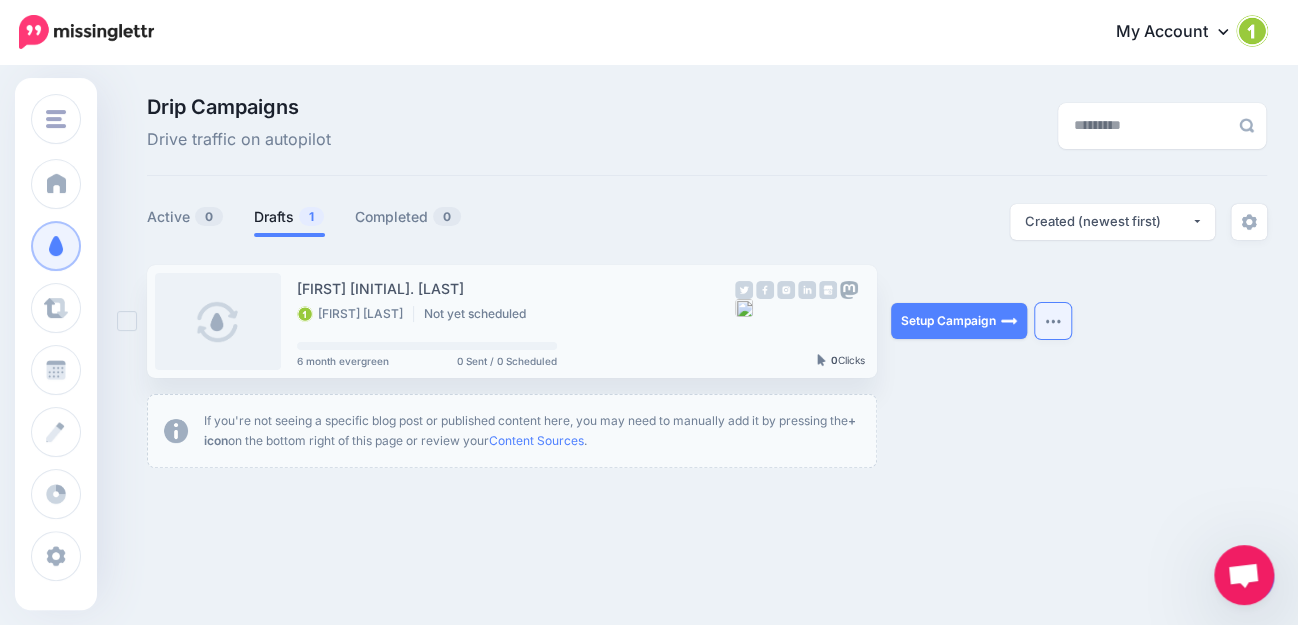 click at bounding box center [1053, 321] 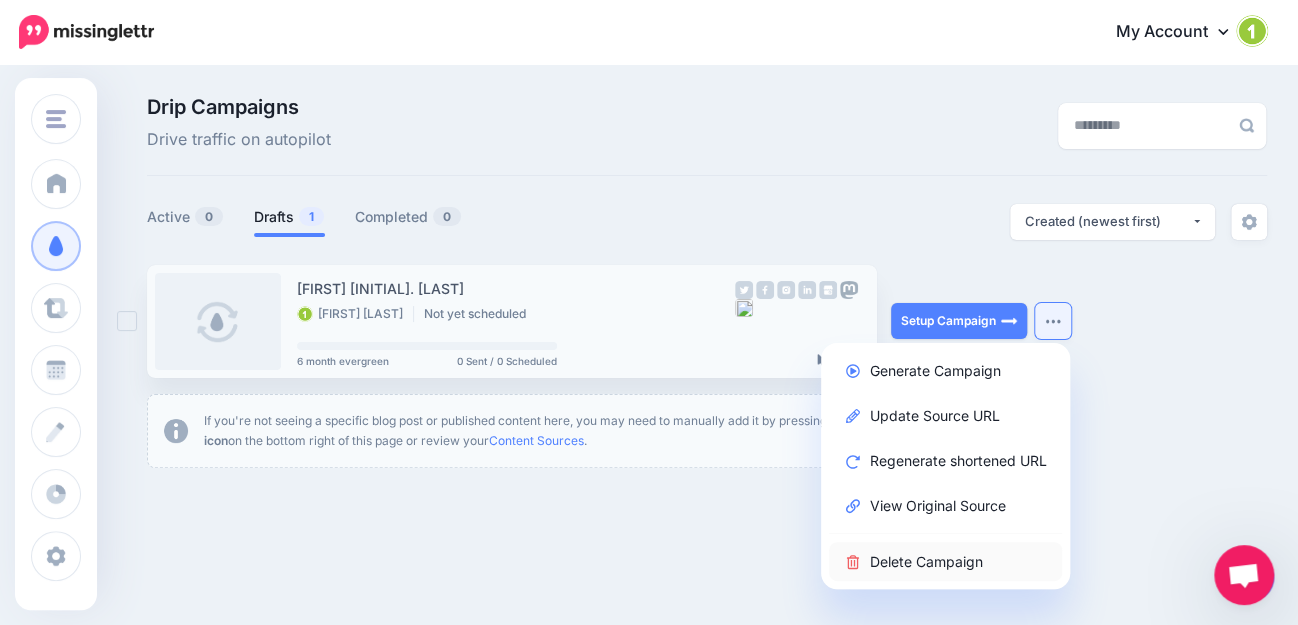 click on "Delete Campaign" at bounding box center (945, 561) 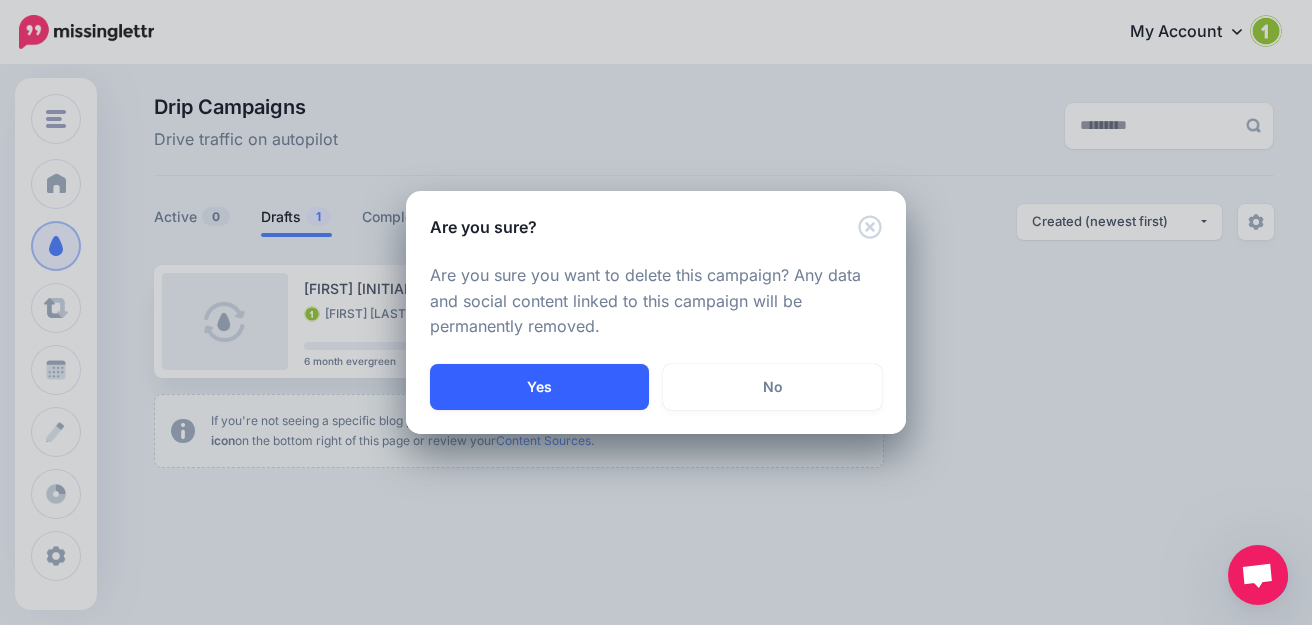 click on "Yes" at bounding box center (539, 387) 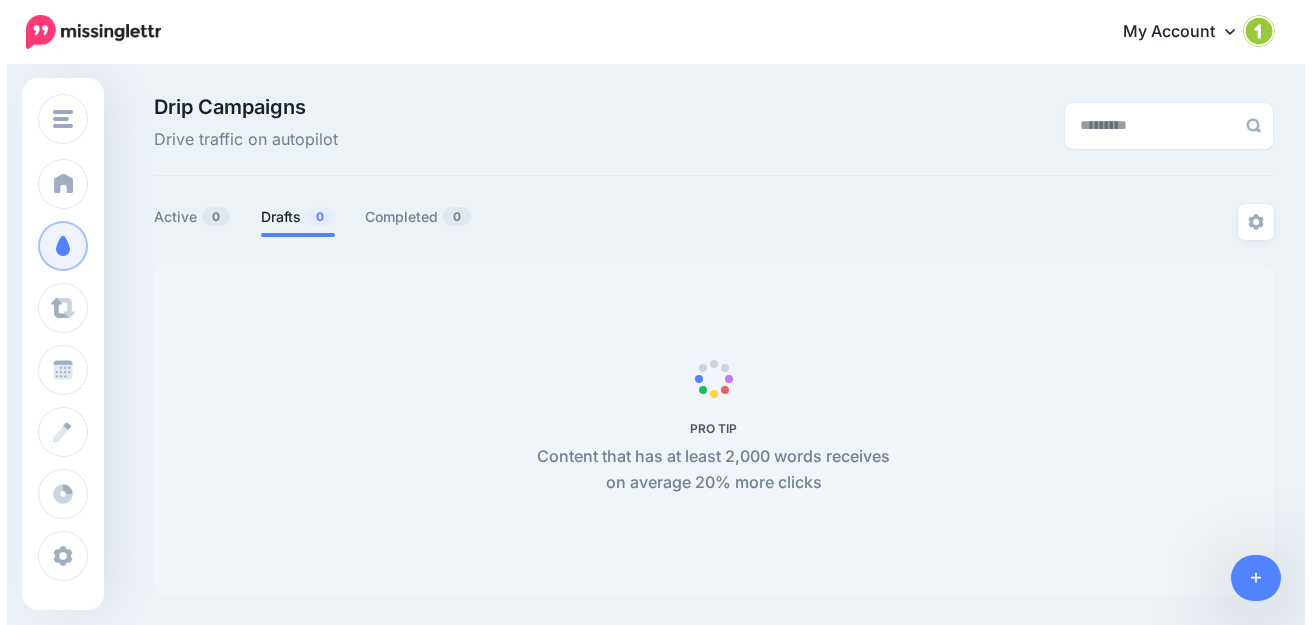scroll, scrollTop: 0, scrollLeft: 0, axis: both 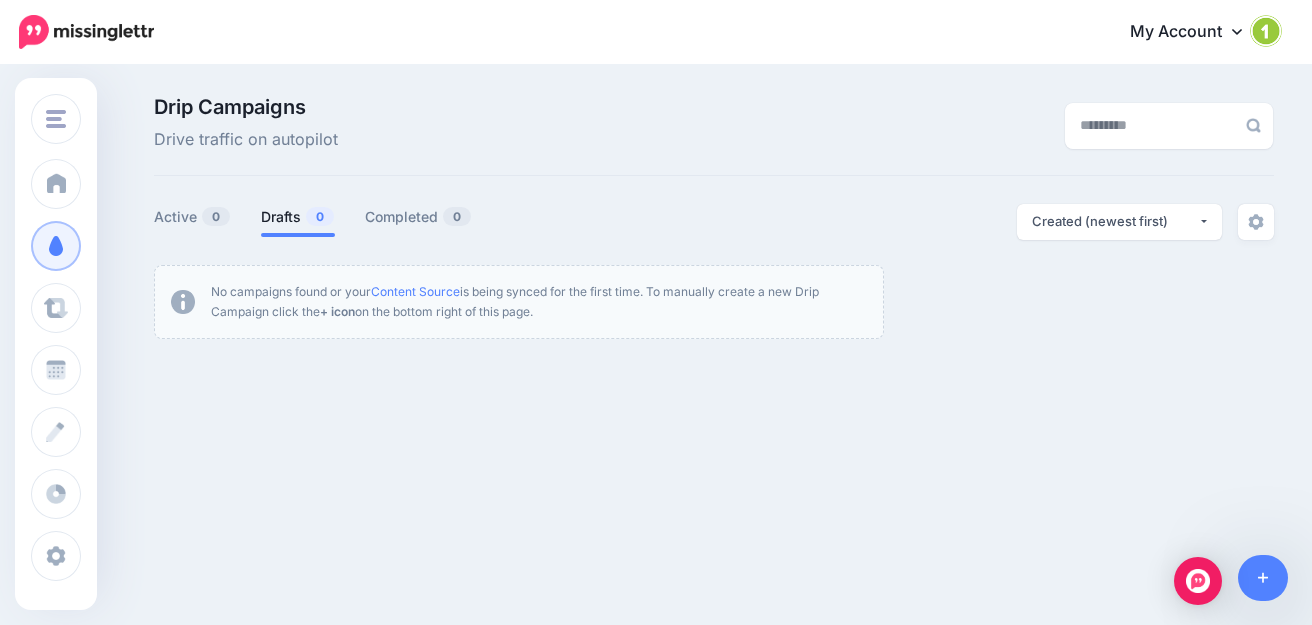 click 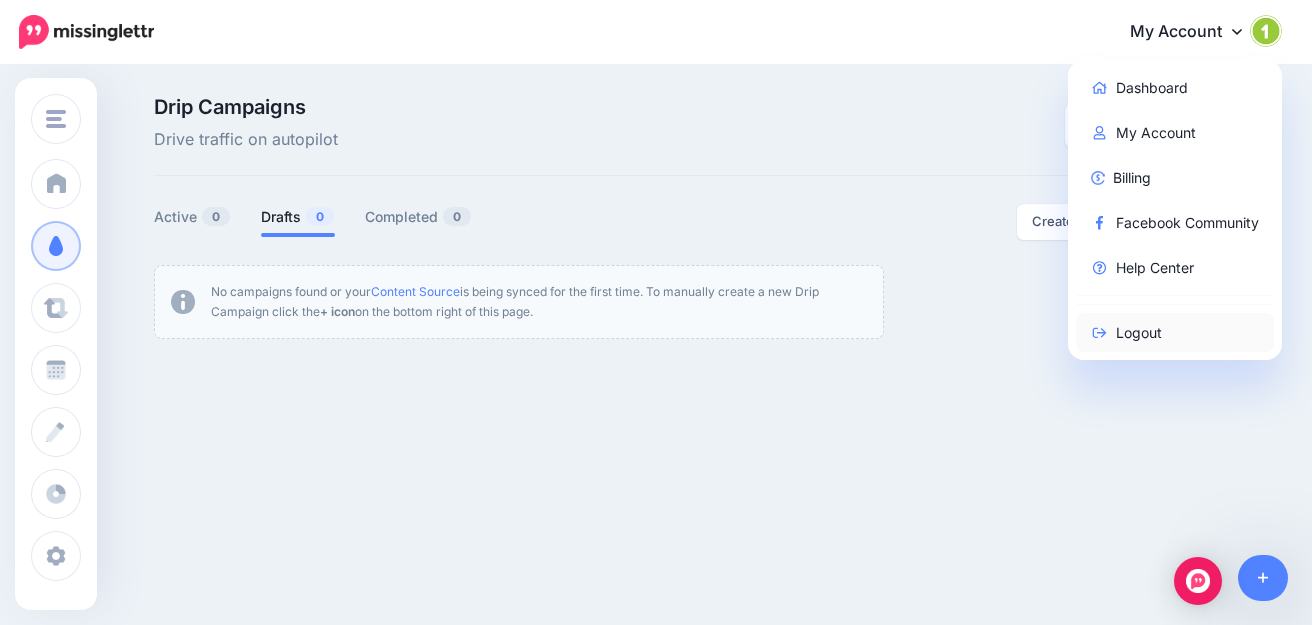 click on "Logout" at bounding box center [1175, 332] 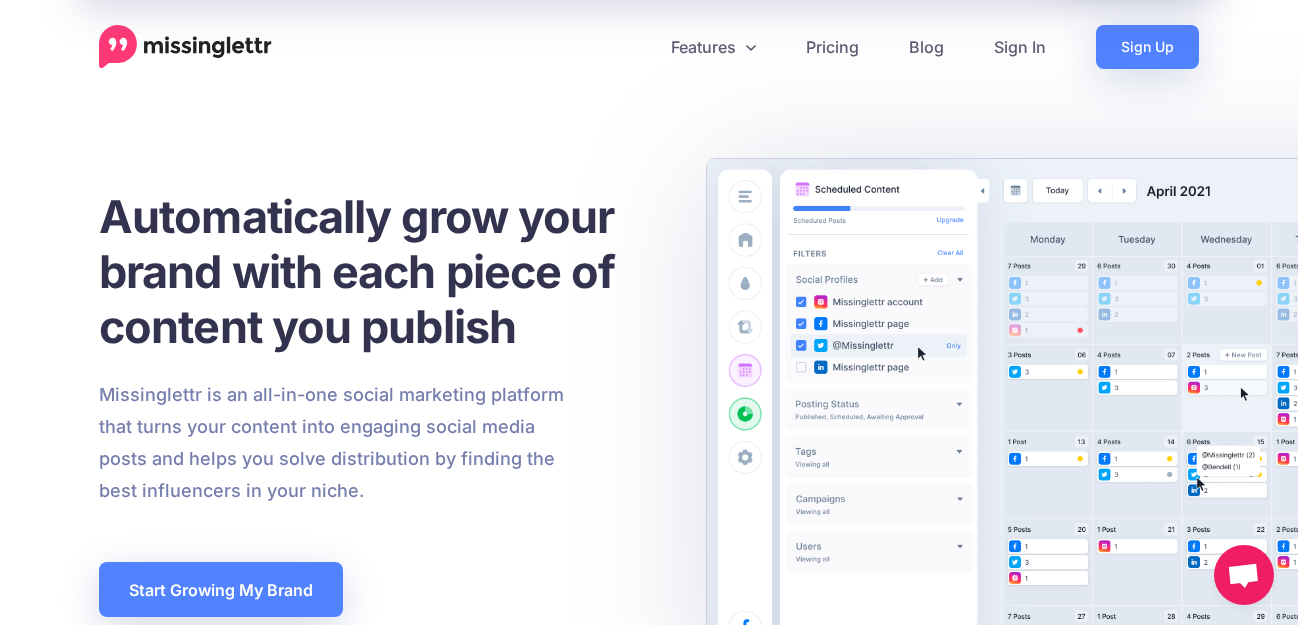 scroll, scrollTop: 0, scrollLeft: 0, axis: both 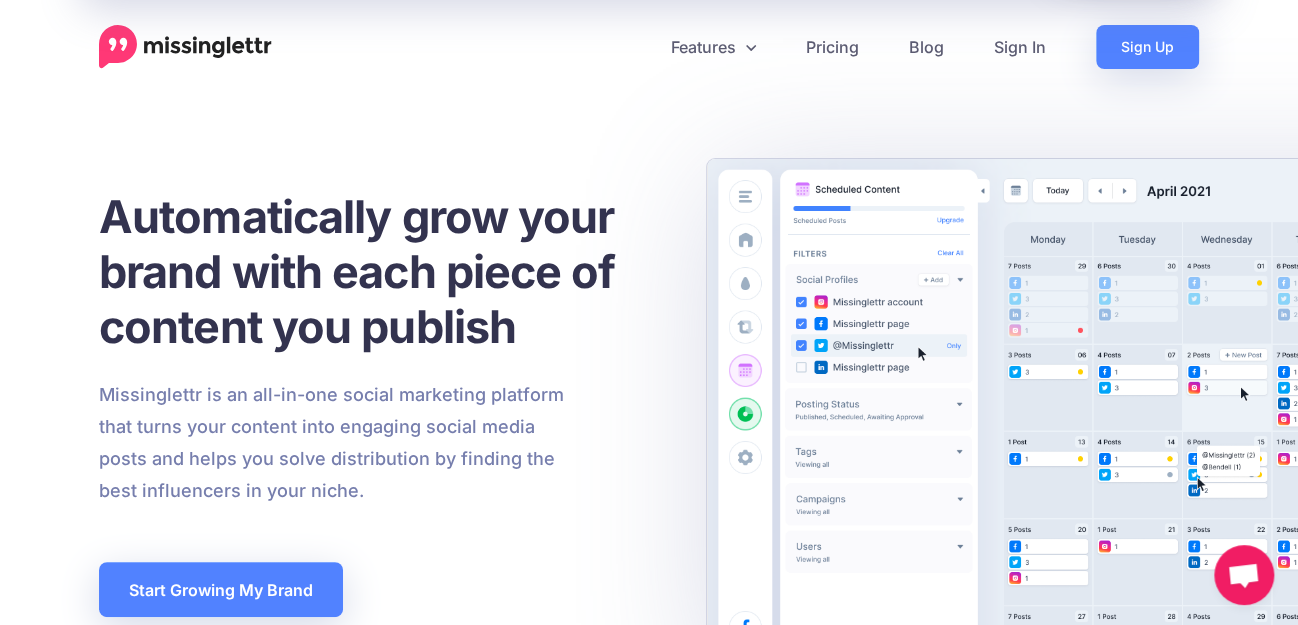 click on "Sign In" at bounding box center [1020, 47] 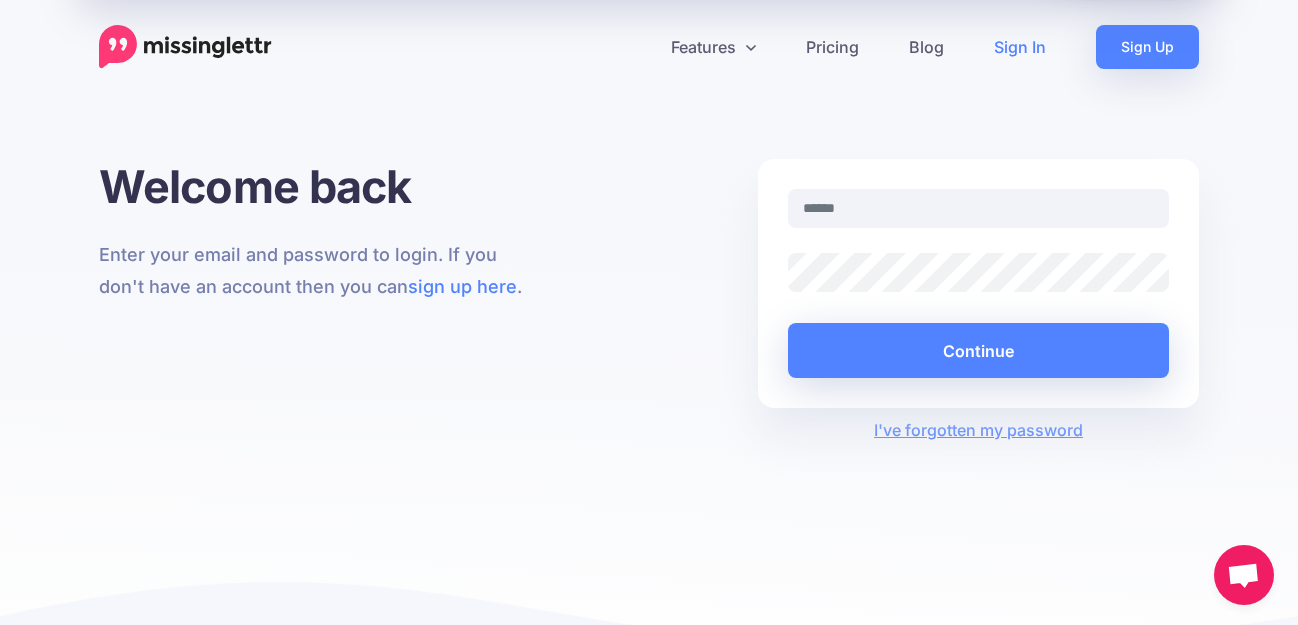 scroll, scrollTop: 0, scrollLeft: 0, axis: both 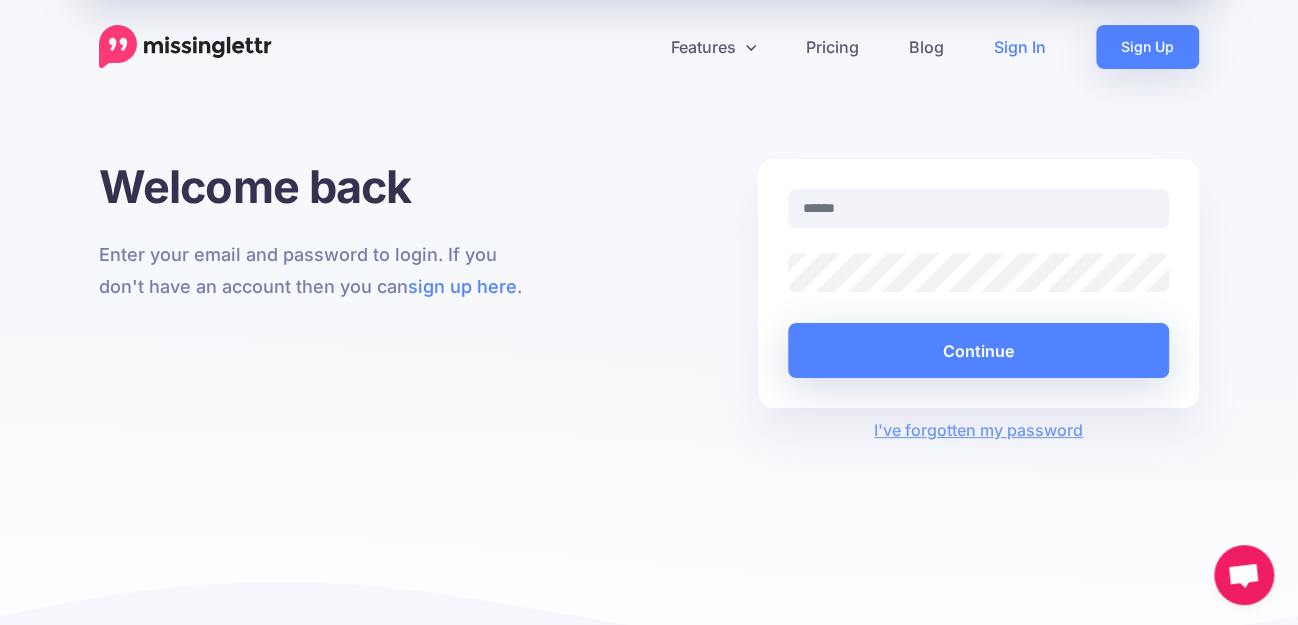 click at bounding box center (978, 208) 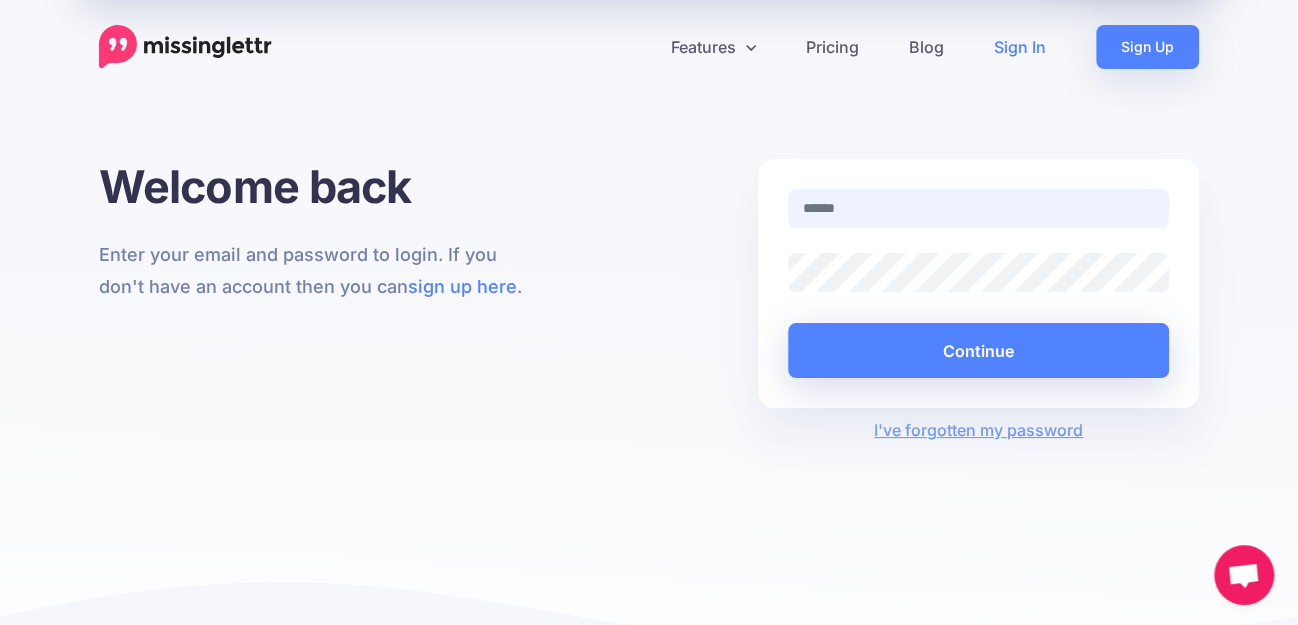 type on "**********" 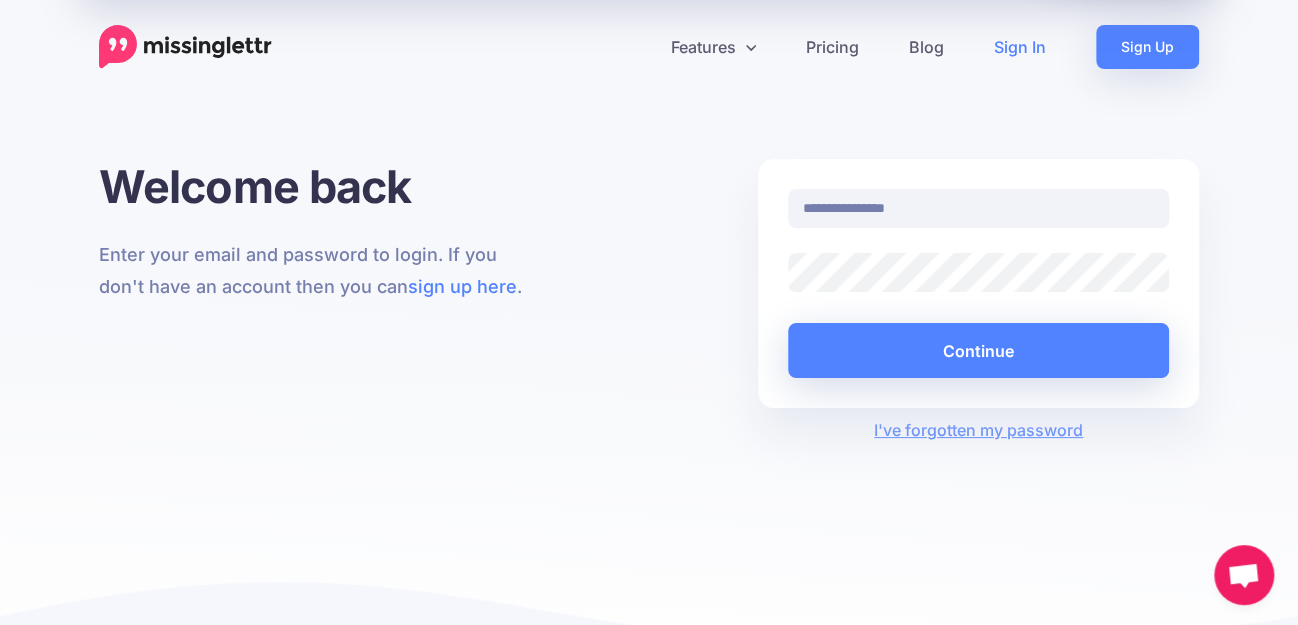 scroll, scrollTop: 0, scrollLeft: 240, axis: horizontal 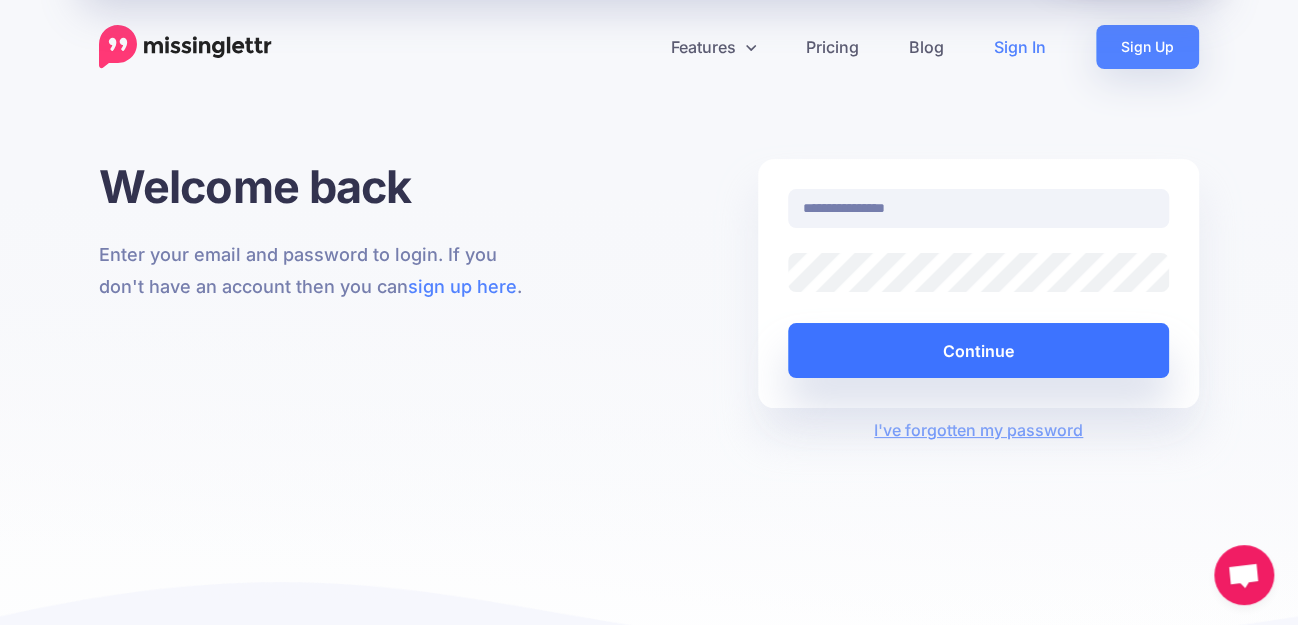 click on "Continue" at bounding box center [978, 350] 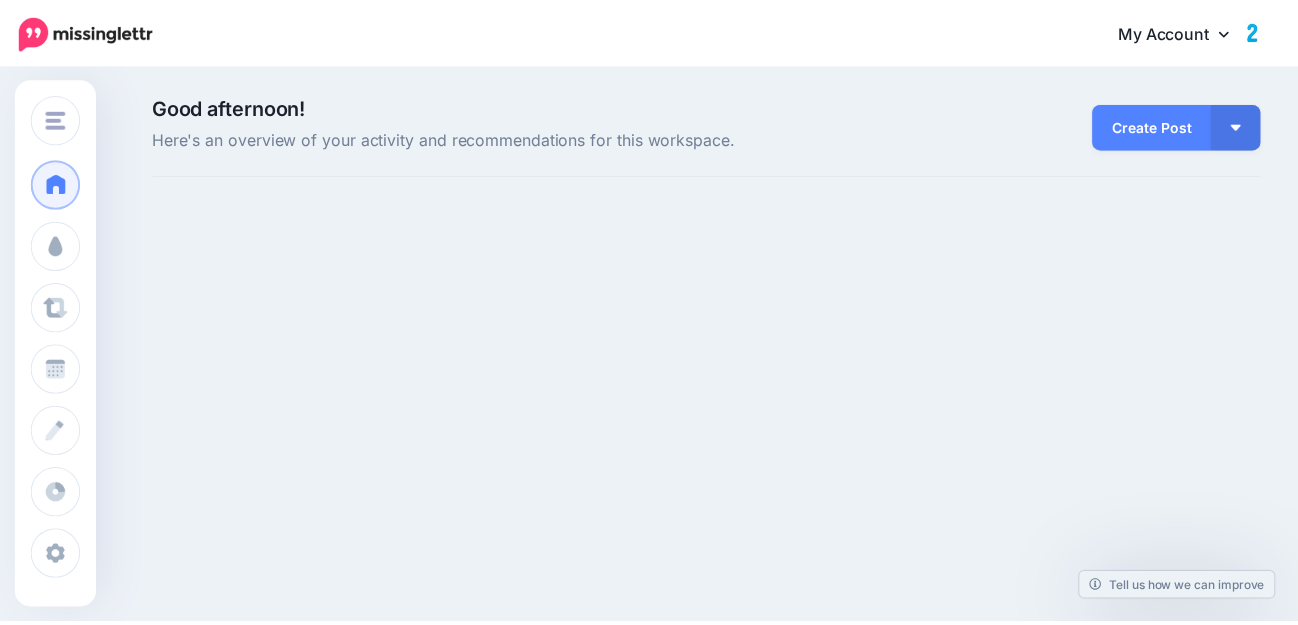 scroll, scrollTop: 0, scrollLeft: 0, axis: both 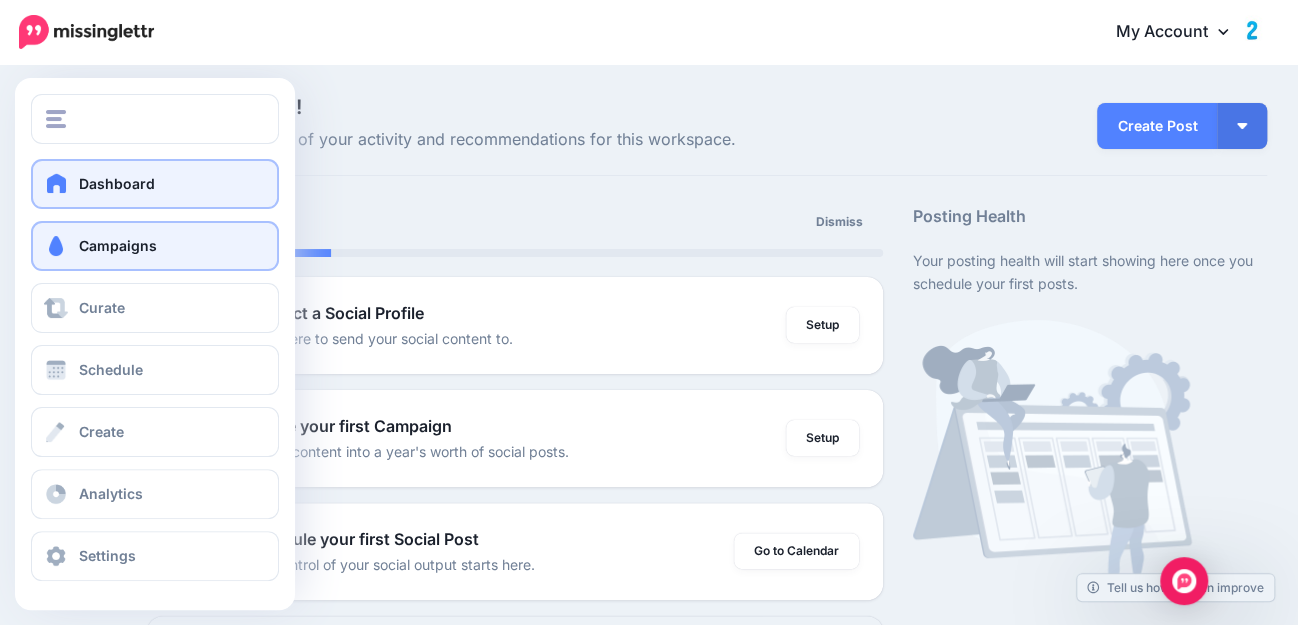 click on "Campaigns" at bounding box center (155, 246) 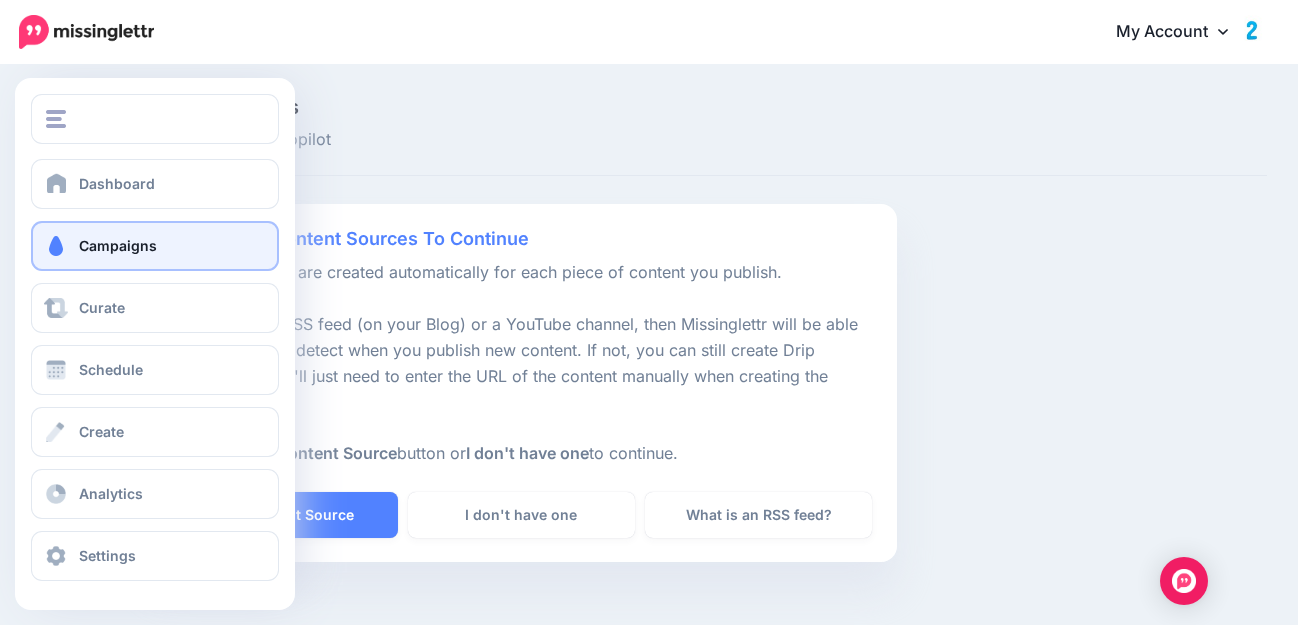 scroll, scrollTop: 0, scrollLeft: 0, axis: both 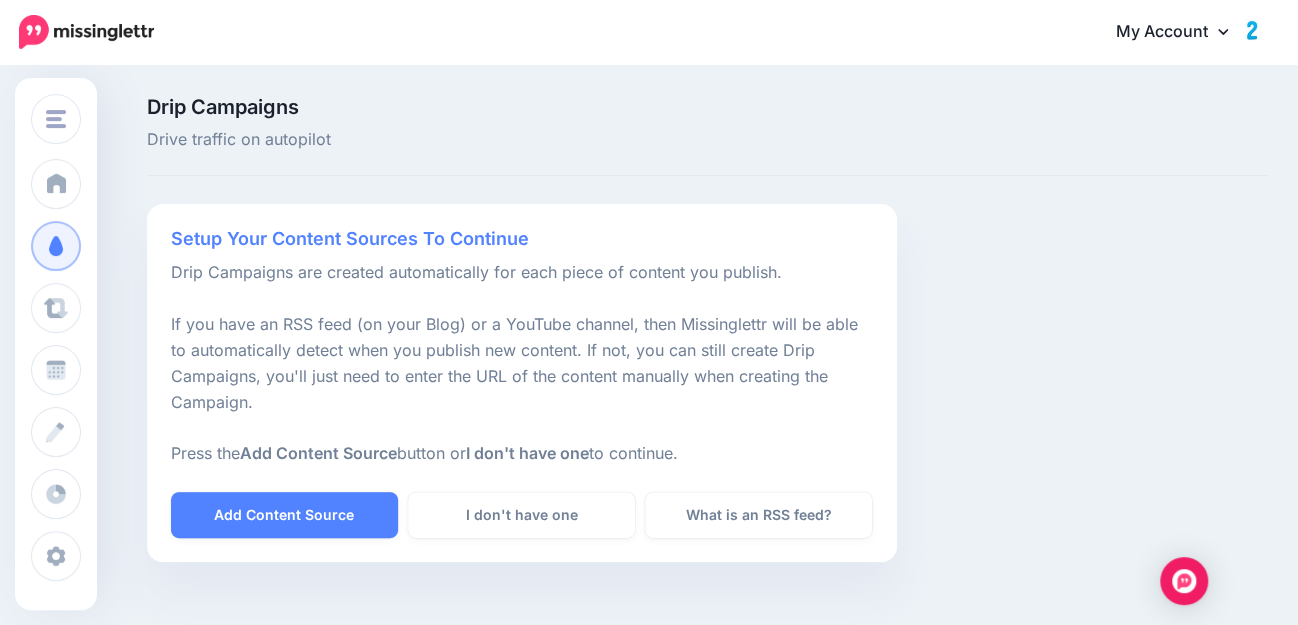 click 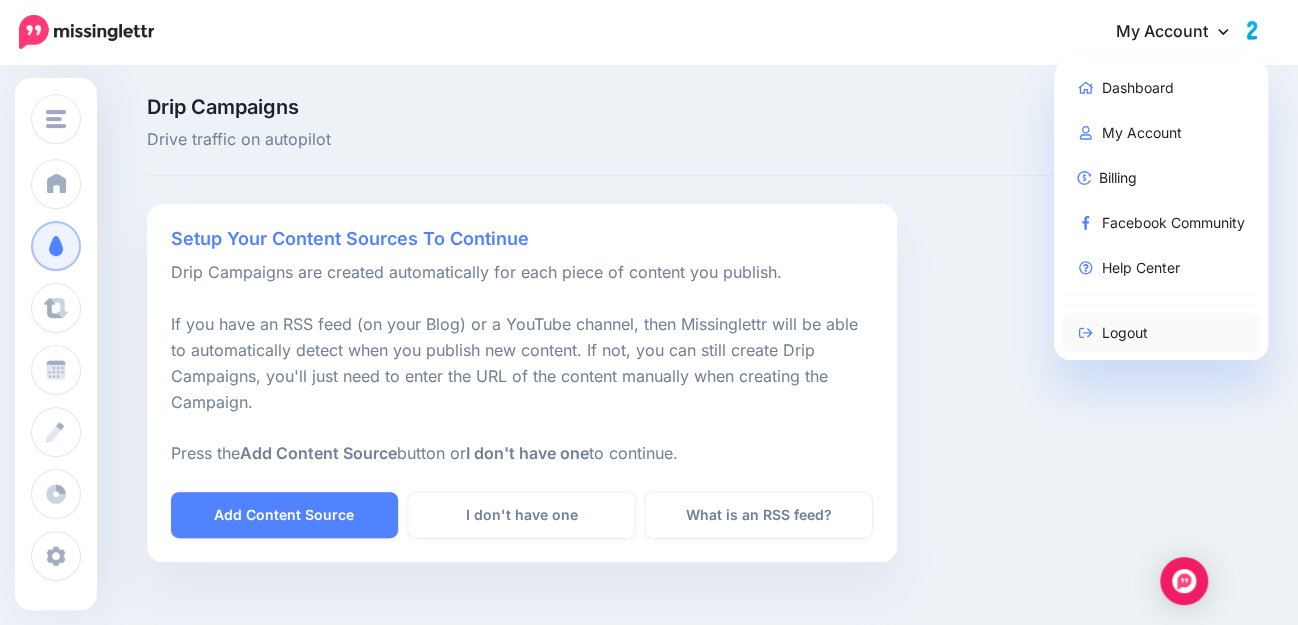 click on "Logout" at bounding box center (1161, 332) 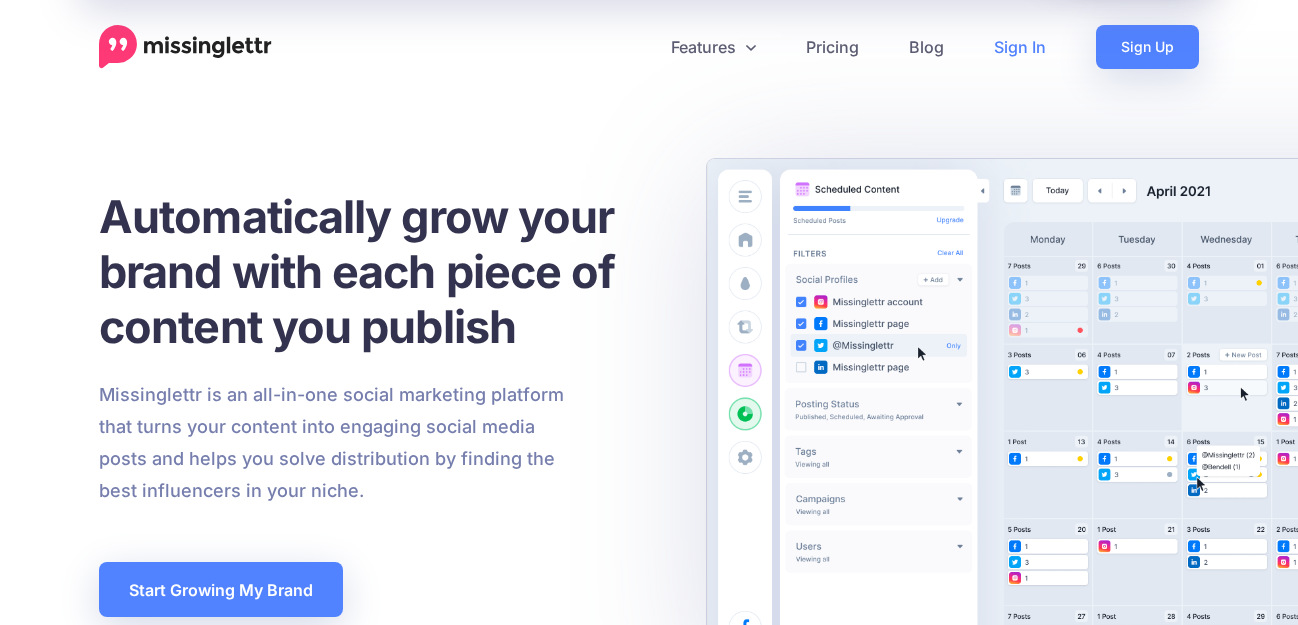 scroll, scrollTop: 0, scrollLeft: 0, axis: both 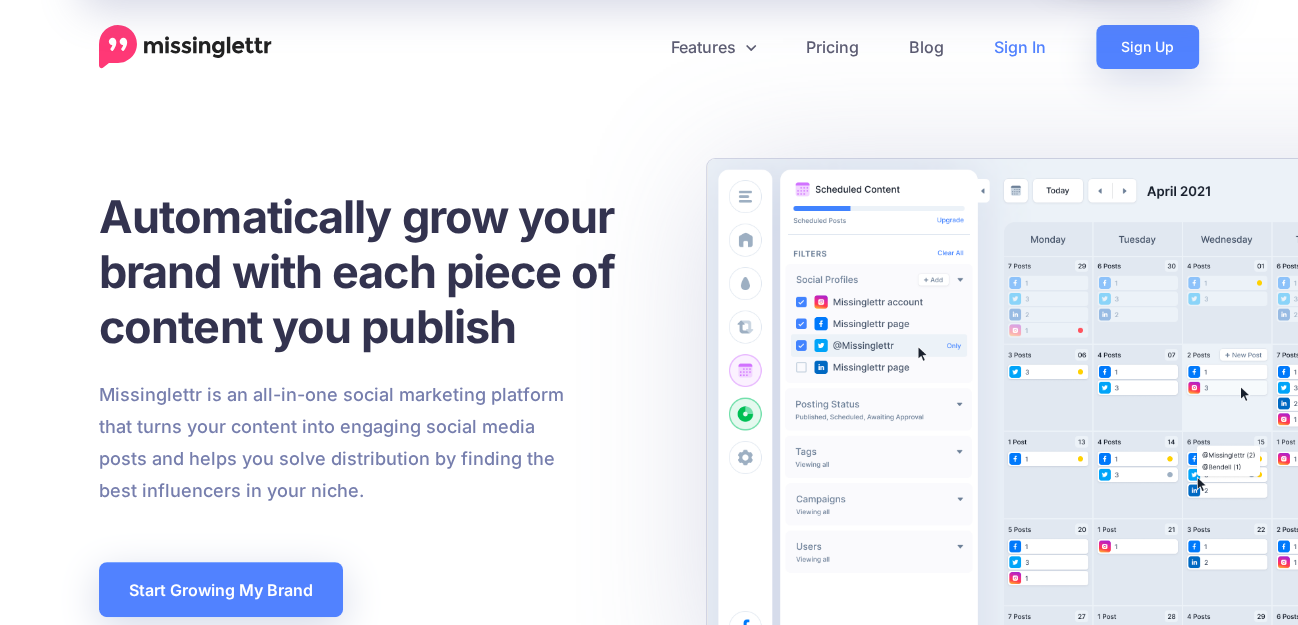 click on "Sign In" at bounding box center [1020, 47] 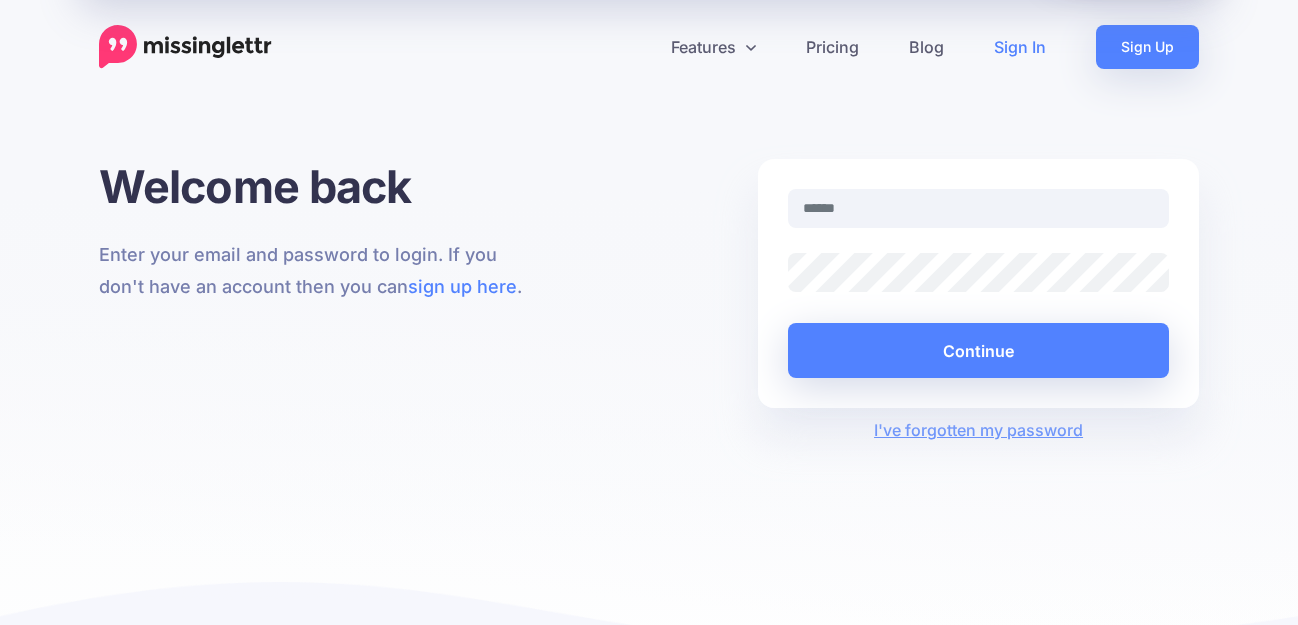 scroll, scrollTop: 0, scrollLeft: 0, axis: both 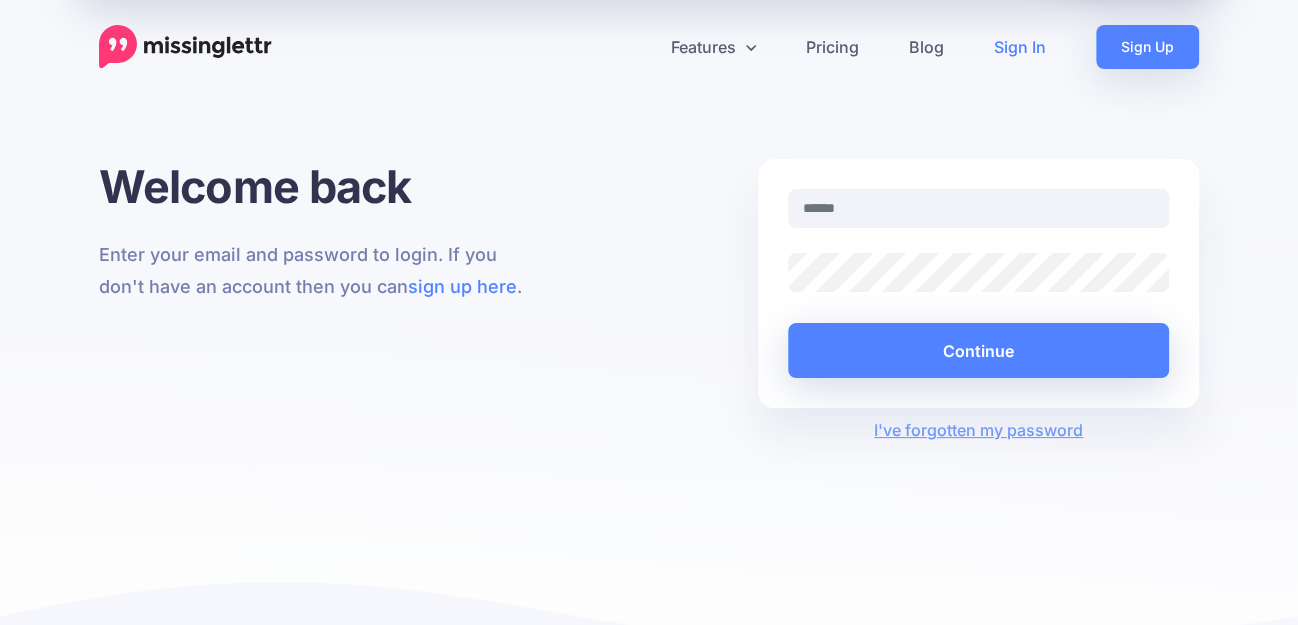 click at bounding box center [978, 208] 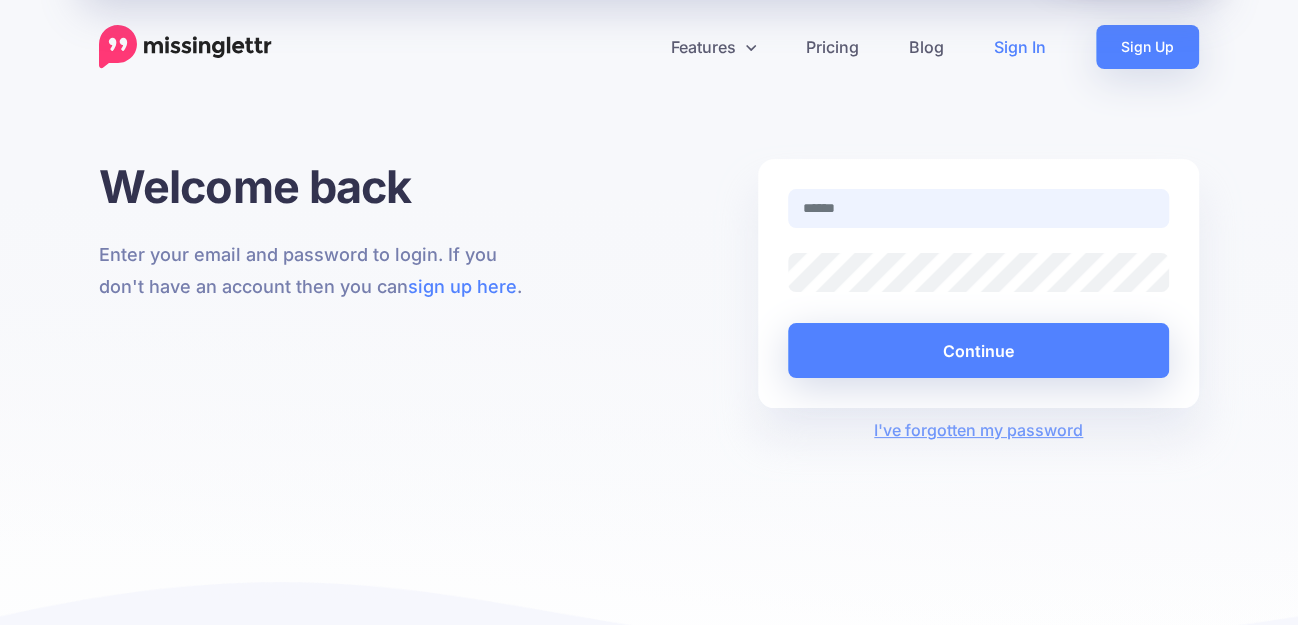 type on "**********" 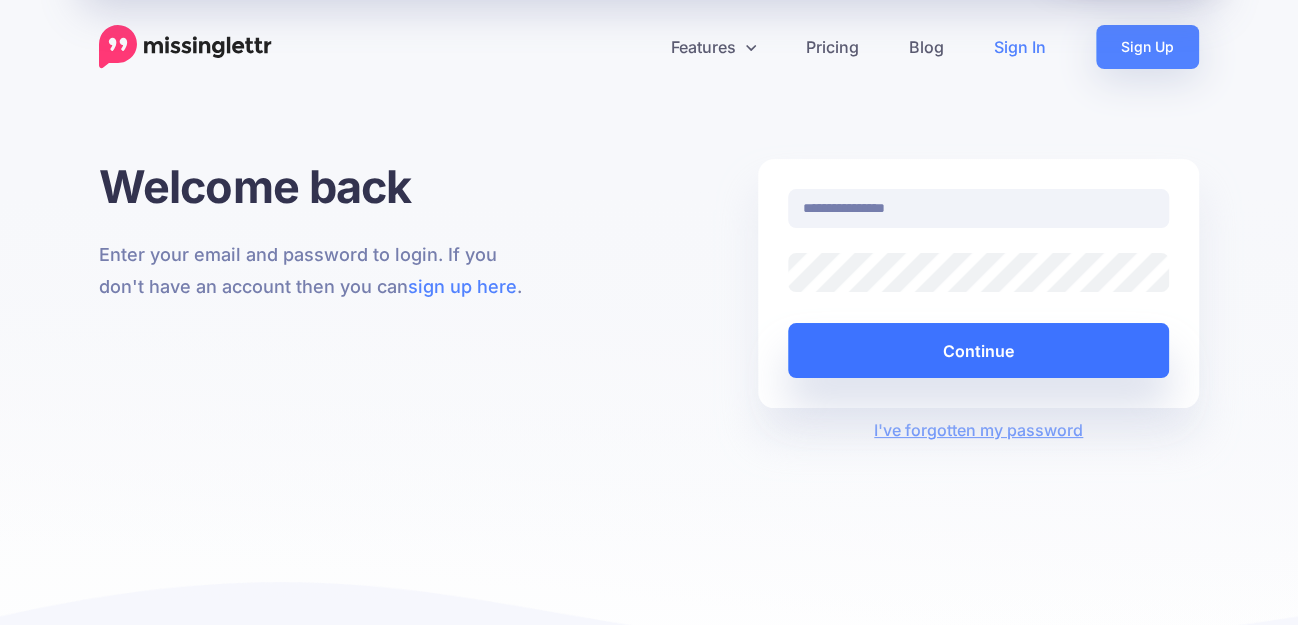scroll, scrollTop: 0, scrollLeft: 240, axis: horizontal 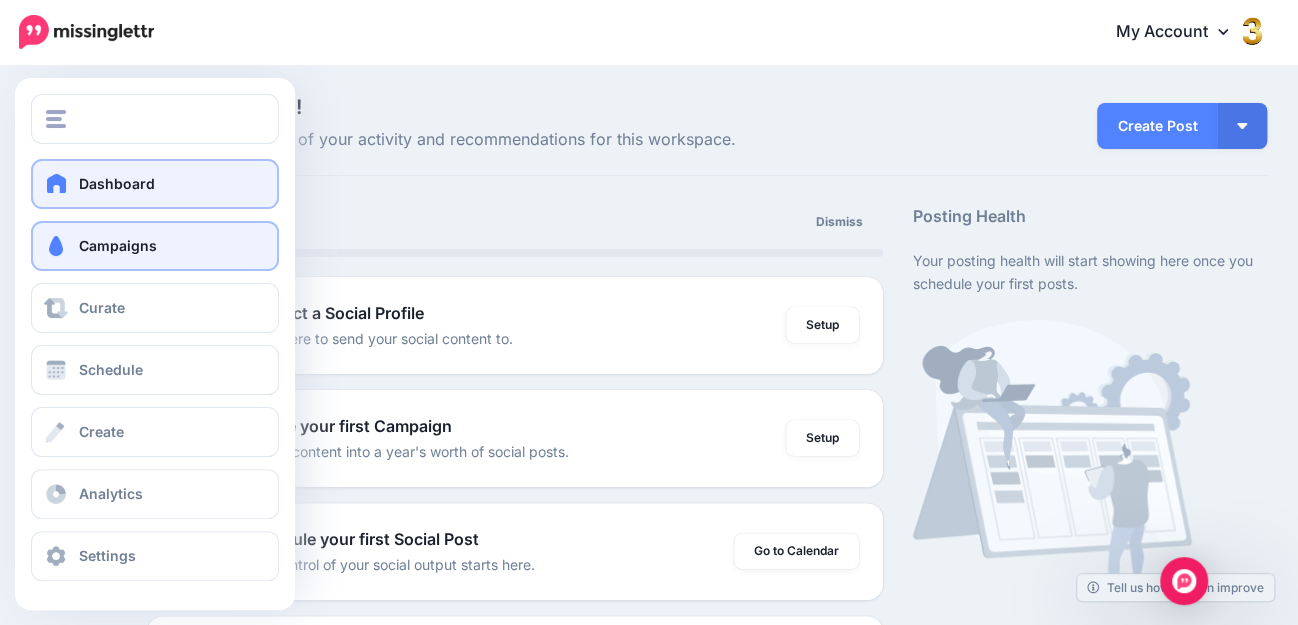 click on "Campaigns" at bounding box center (155, 246) 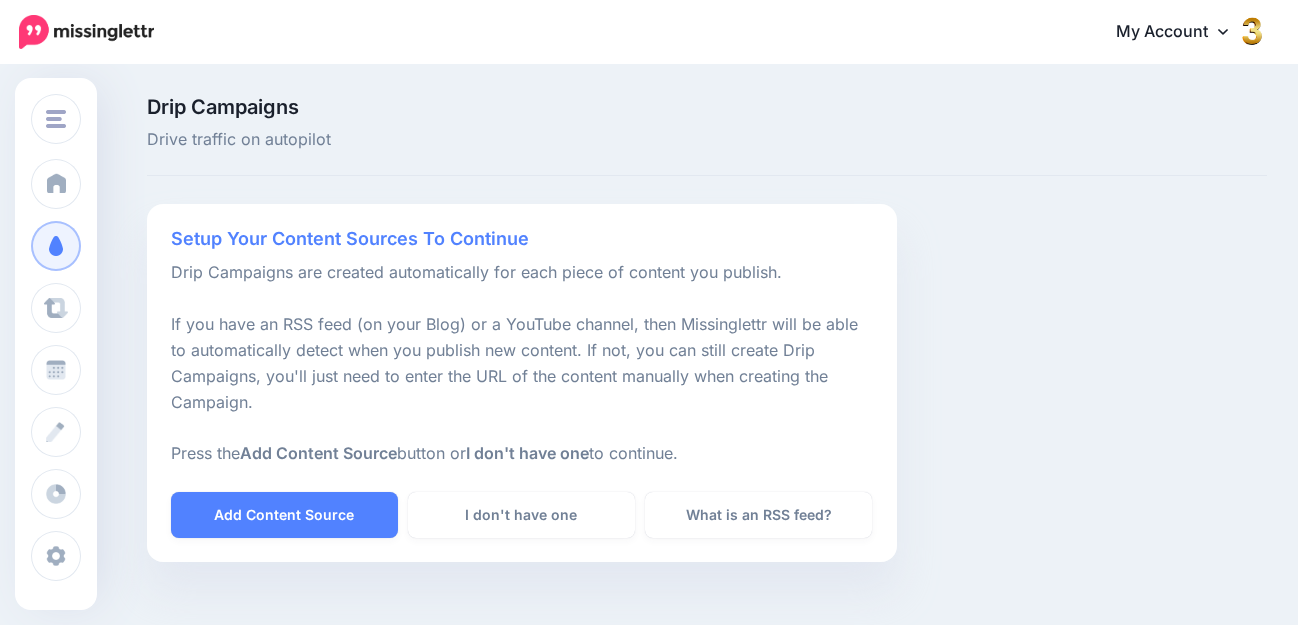 scroll, scrollTop: 0, scrollLeft: 0, axis: both 